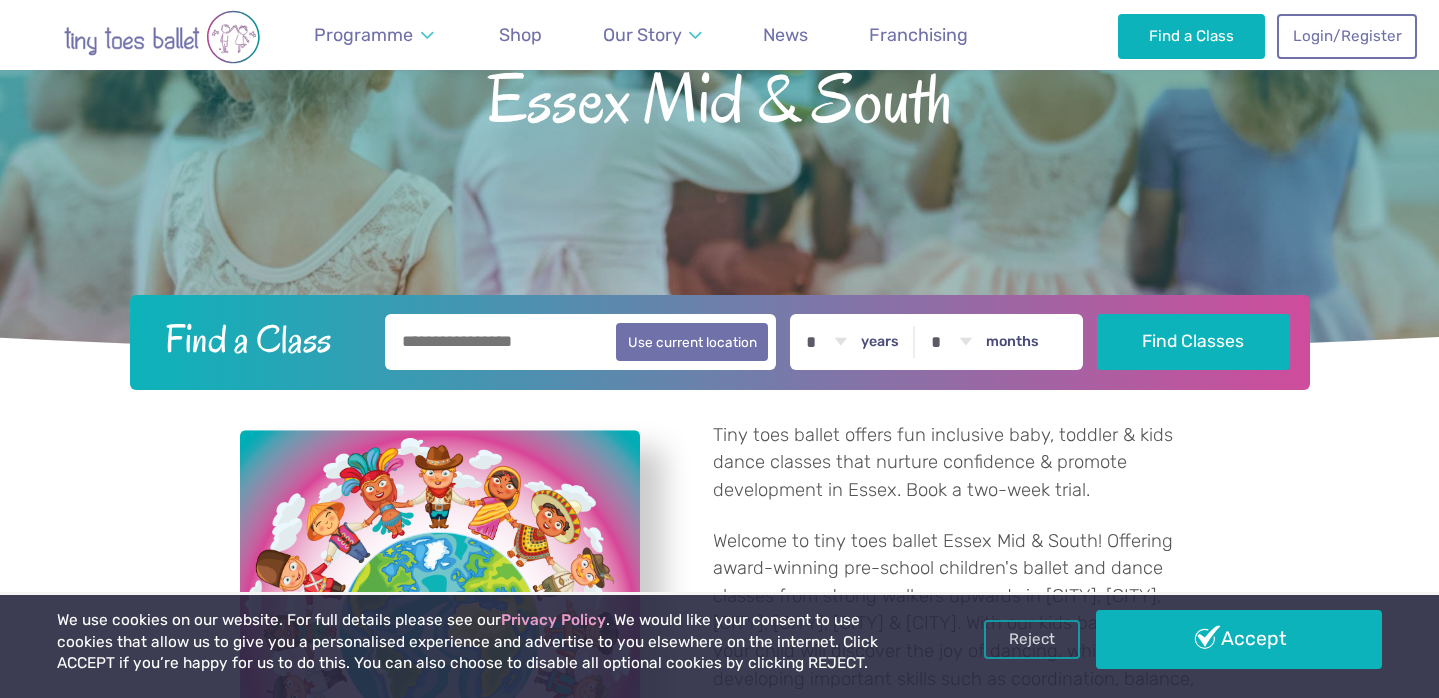 scroll, scrollTop: 282, scrollLeft: 0, axis: vertical 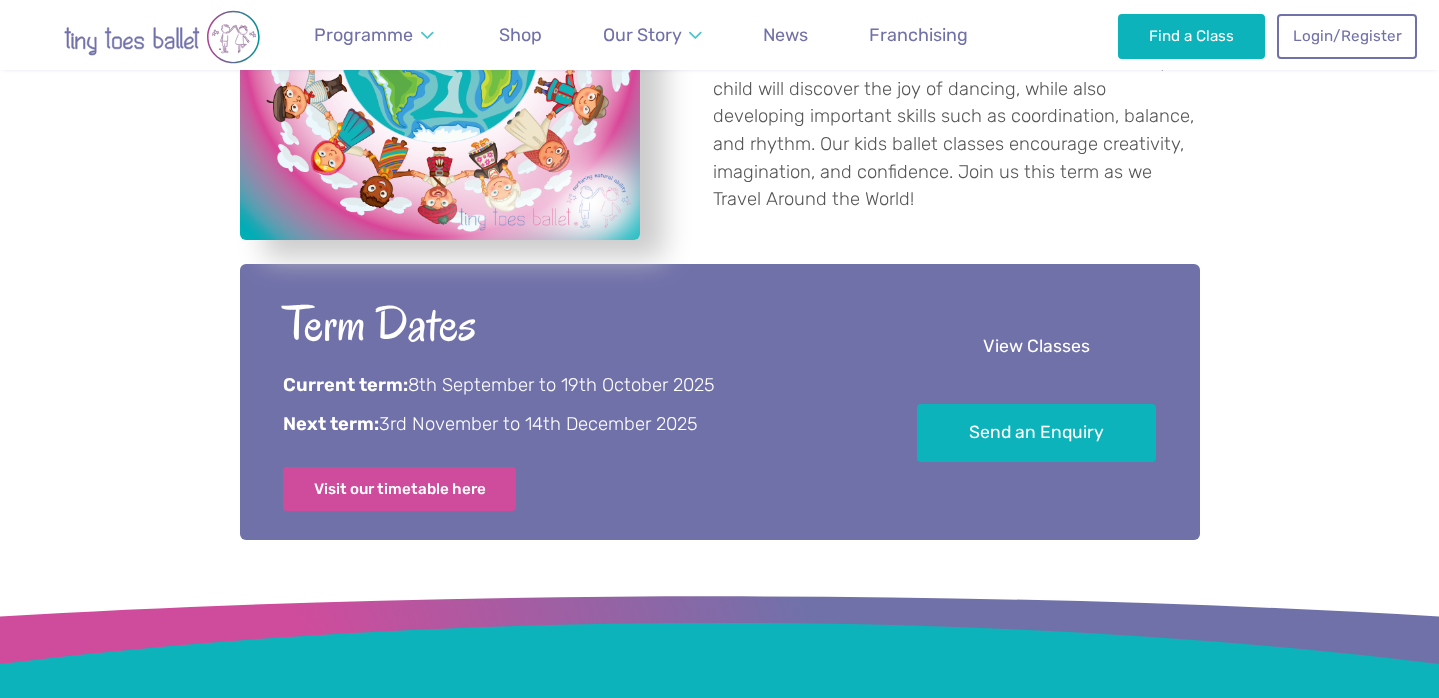 click on "View Classes" at bounding box center [1036, 347] 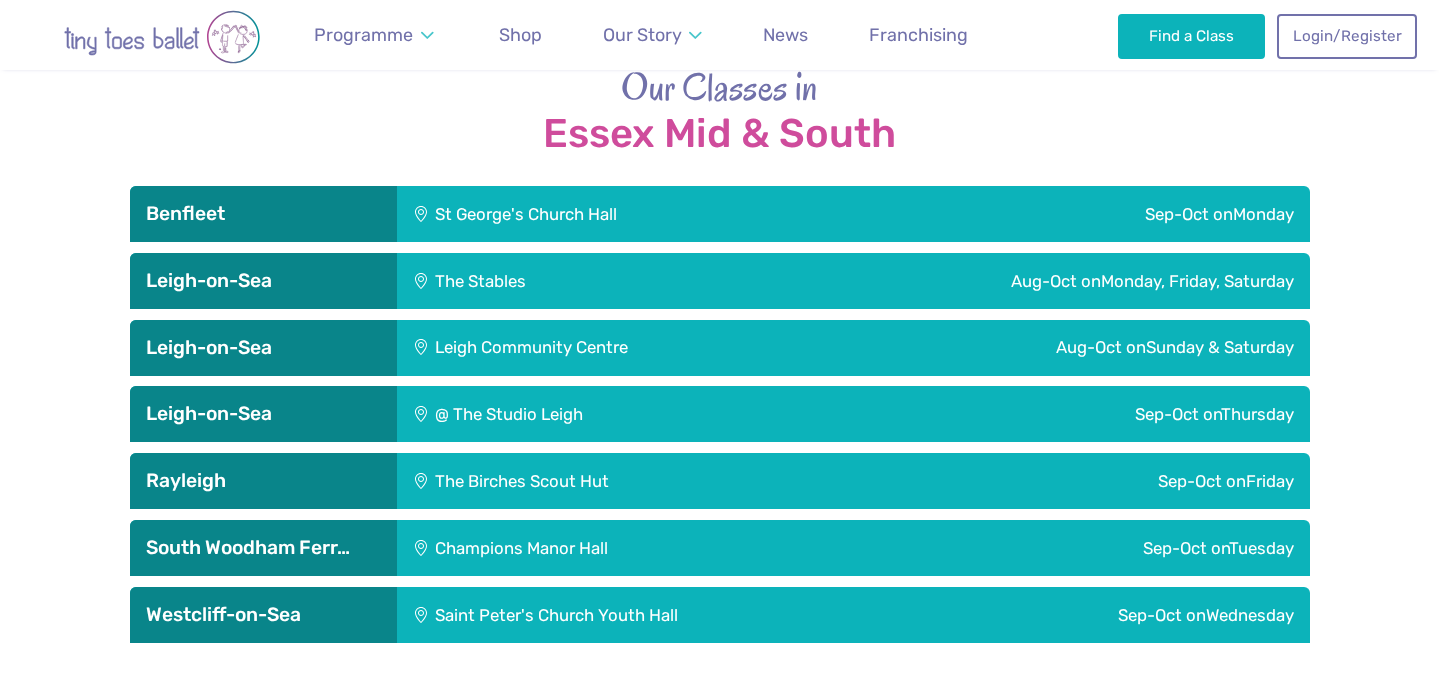 scroll, scrollTop: 3190, scrollLeft: 0, axis: vertical 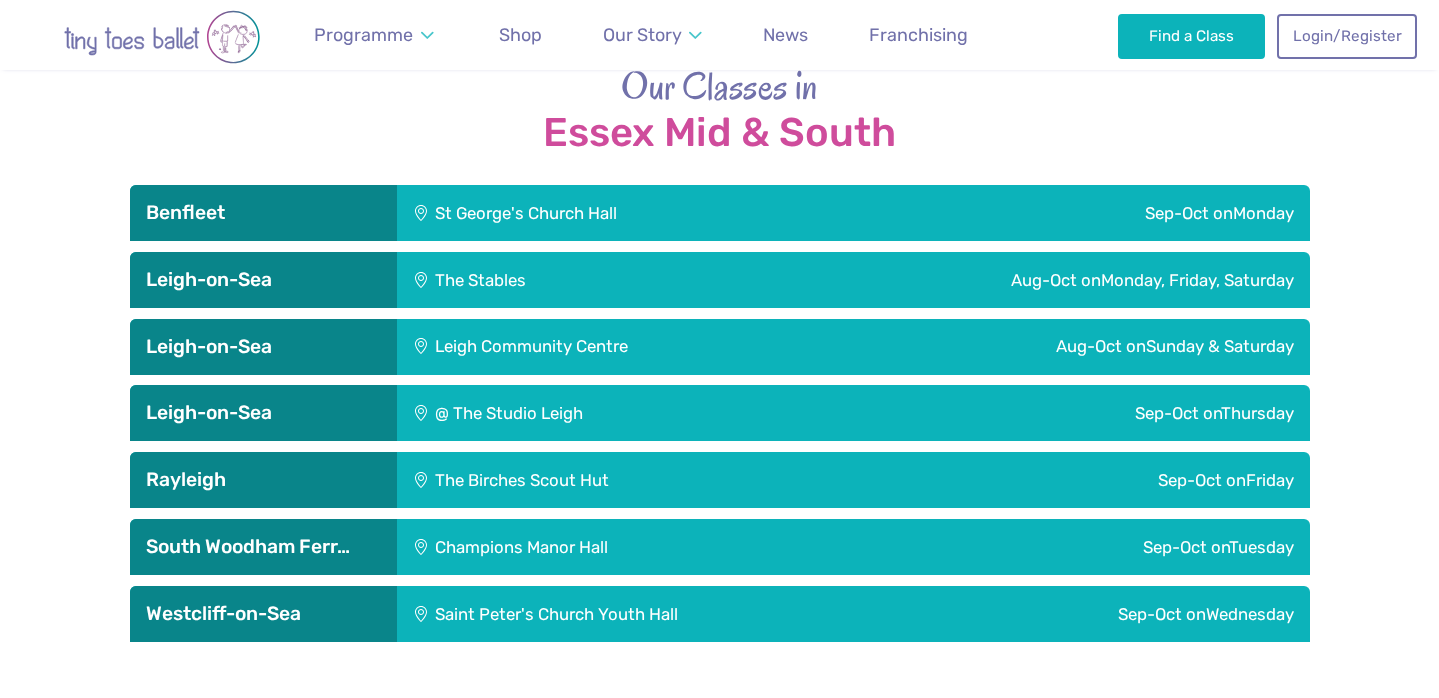 click on "Aug-Oct on  Sunday & Saturday" at bounding box center [1071, 347] 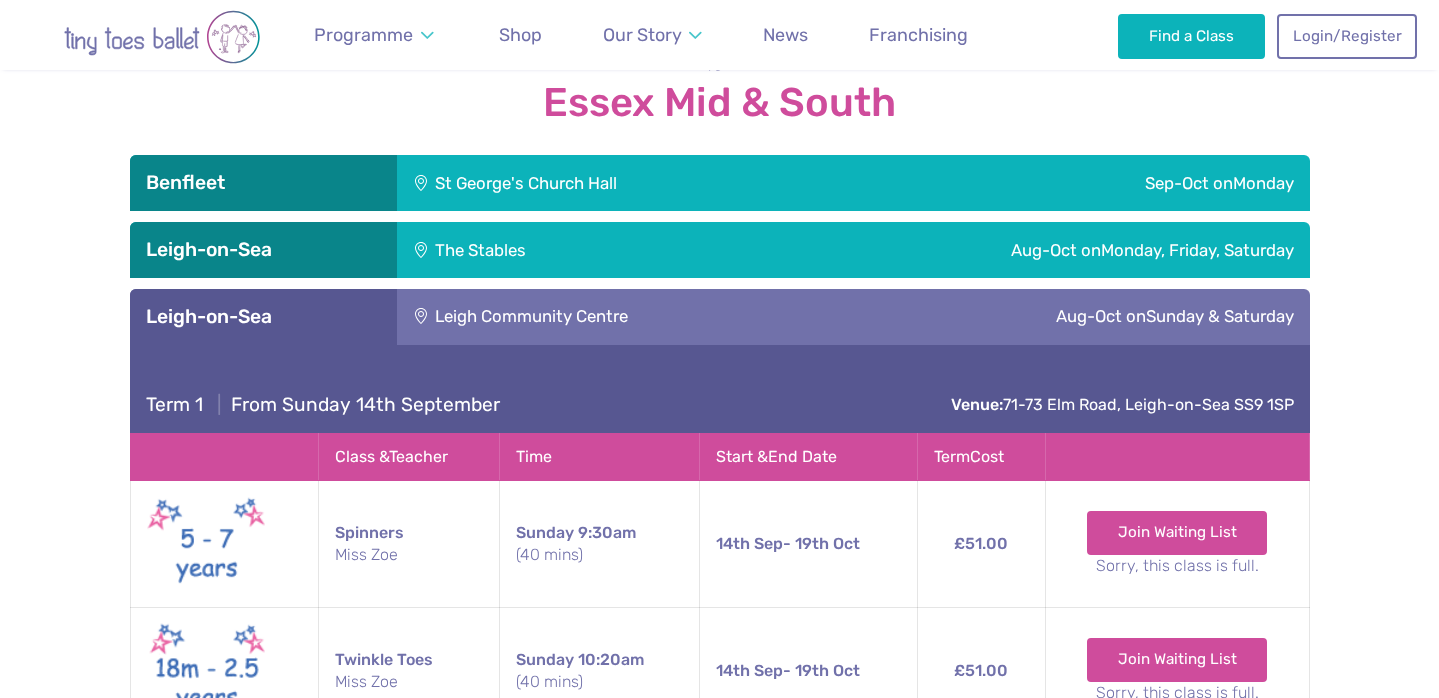 scroll, scrollTop: 3231, scrollLeft: 0, axis: vertical 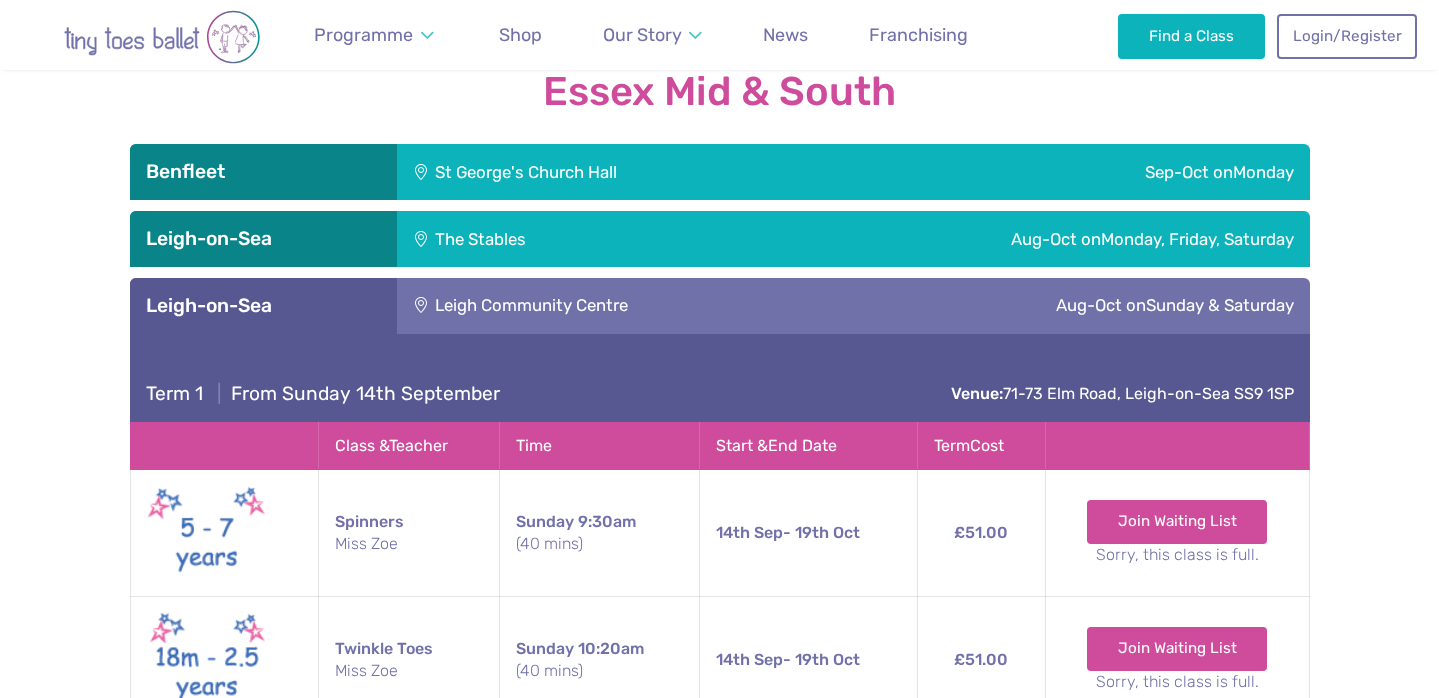 click on "Leigh Community Centre" at bounding box center [615, 306] 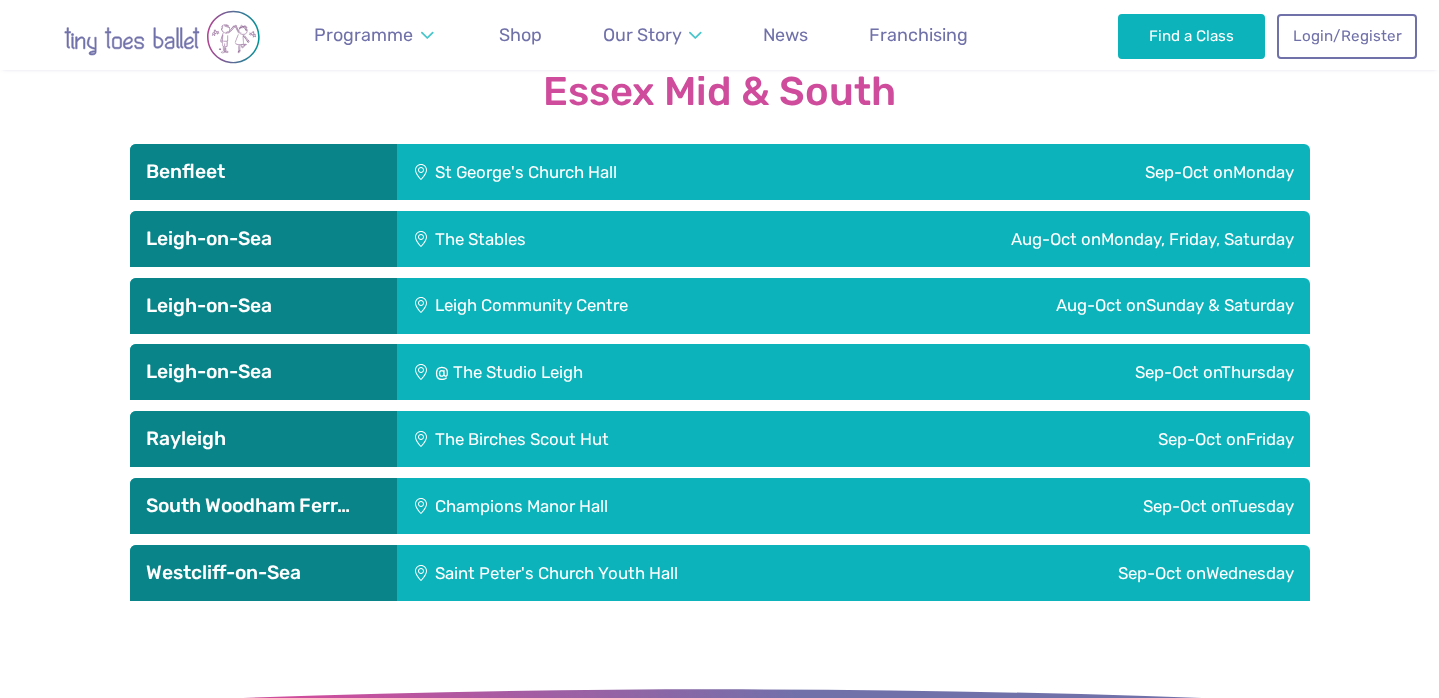 click on "The [PLACE]" at bounding box center [541, 239] 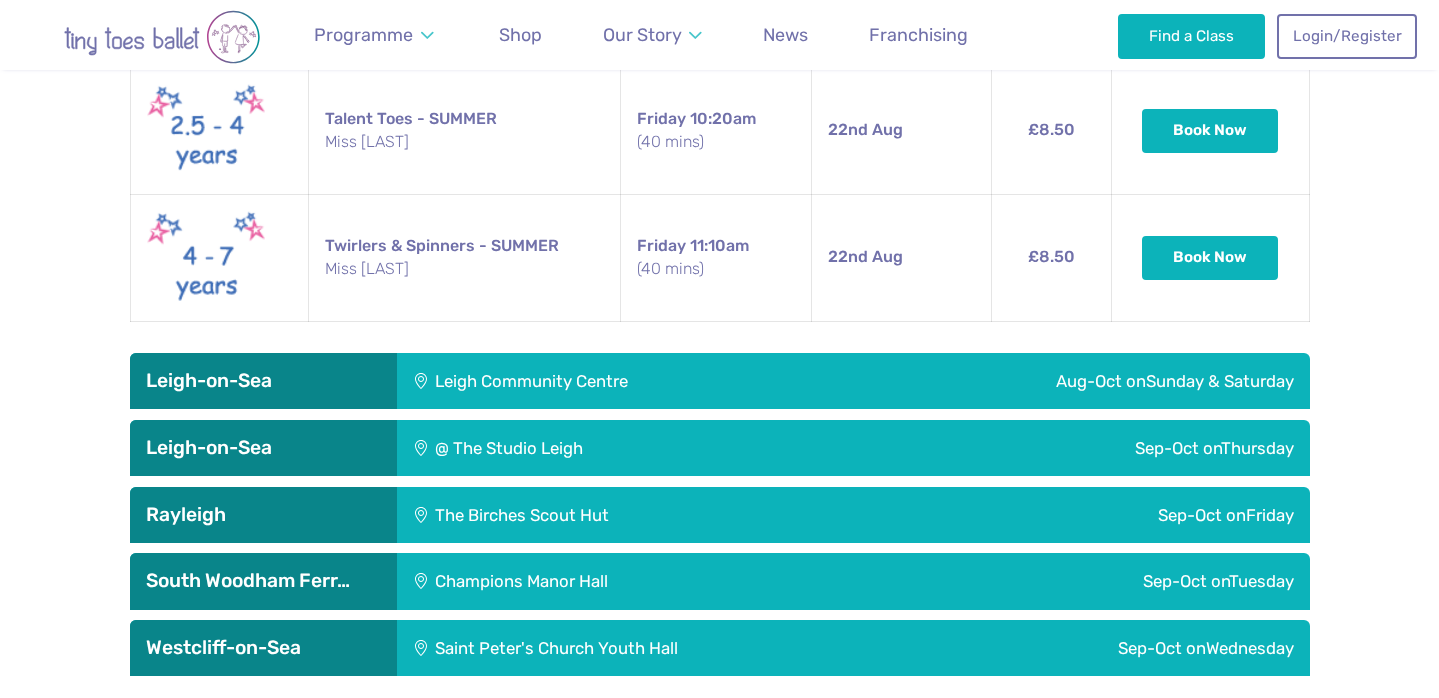 scroll, scrollTop: 4721, scrollLeft: 0, axis: vertical 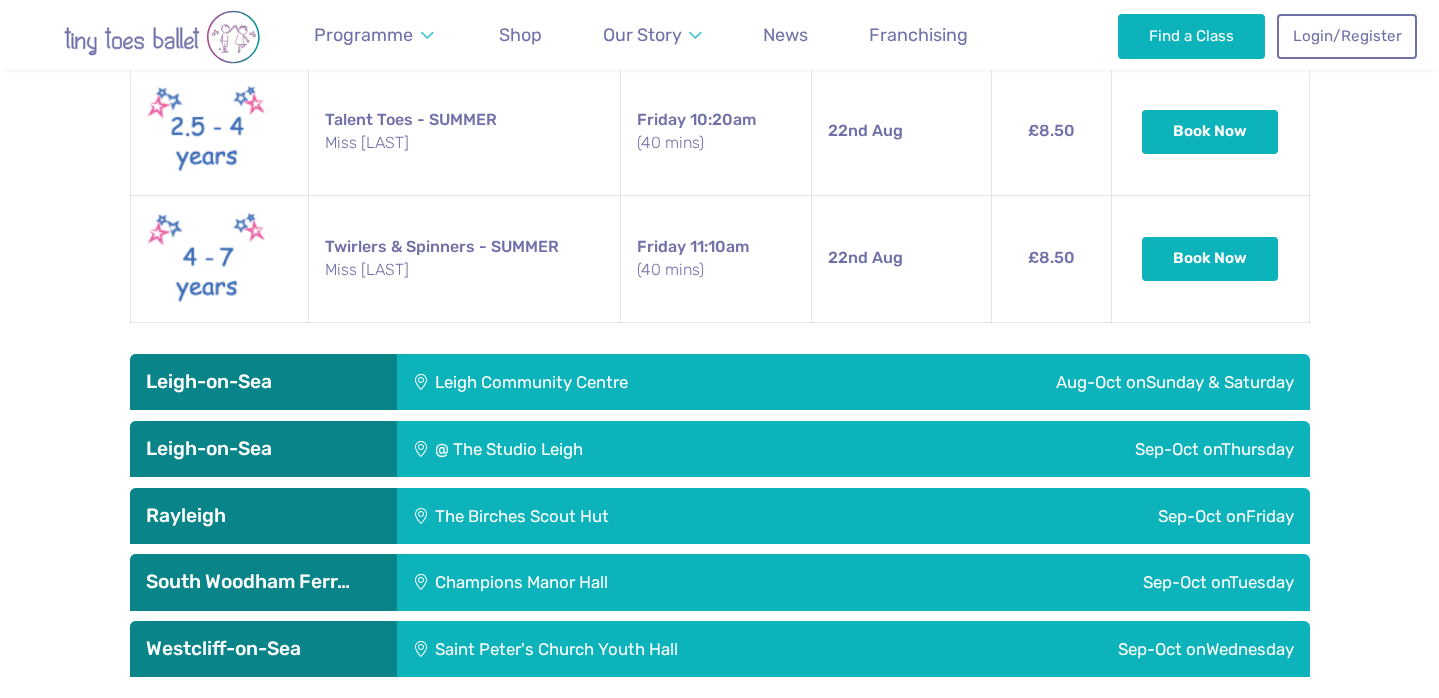 click on "Leigh Community Centre" at bounding box center (615, 382) 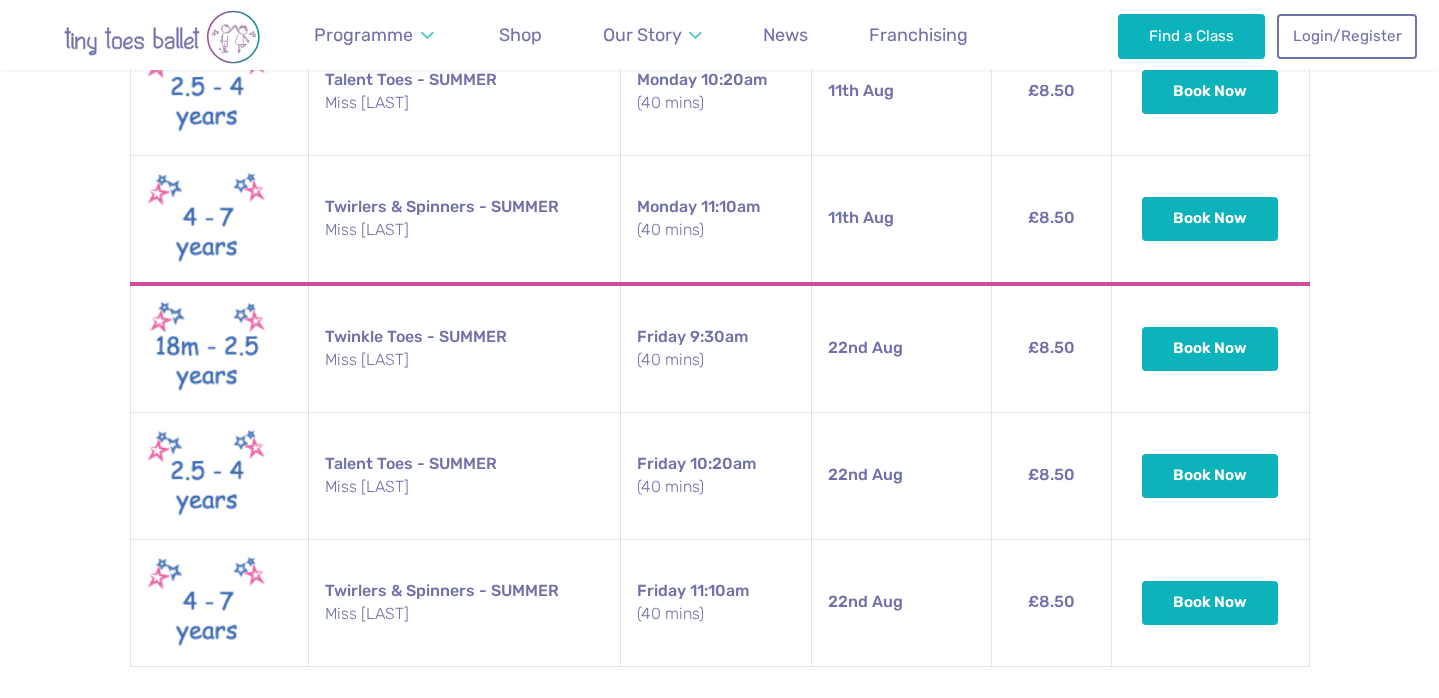 scroll, scrollTop: 4376, scrollLeft: 0, axis: vertical 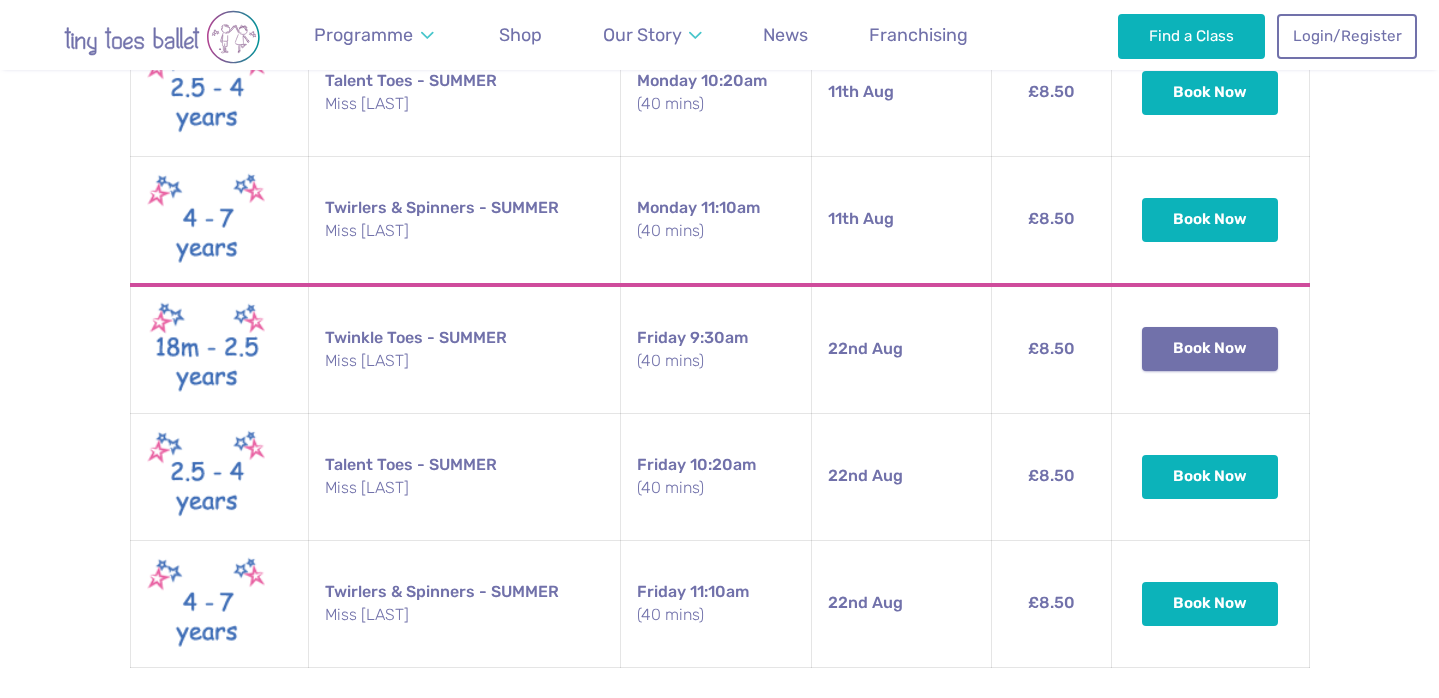 click on "Book Now" at bounding box center (1210, 349) 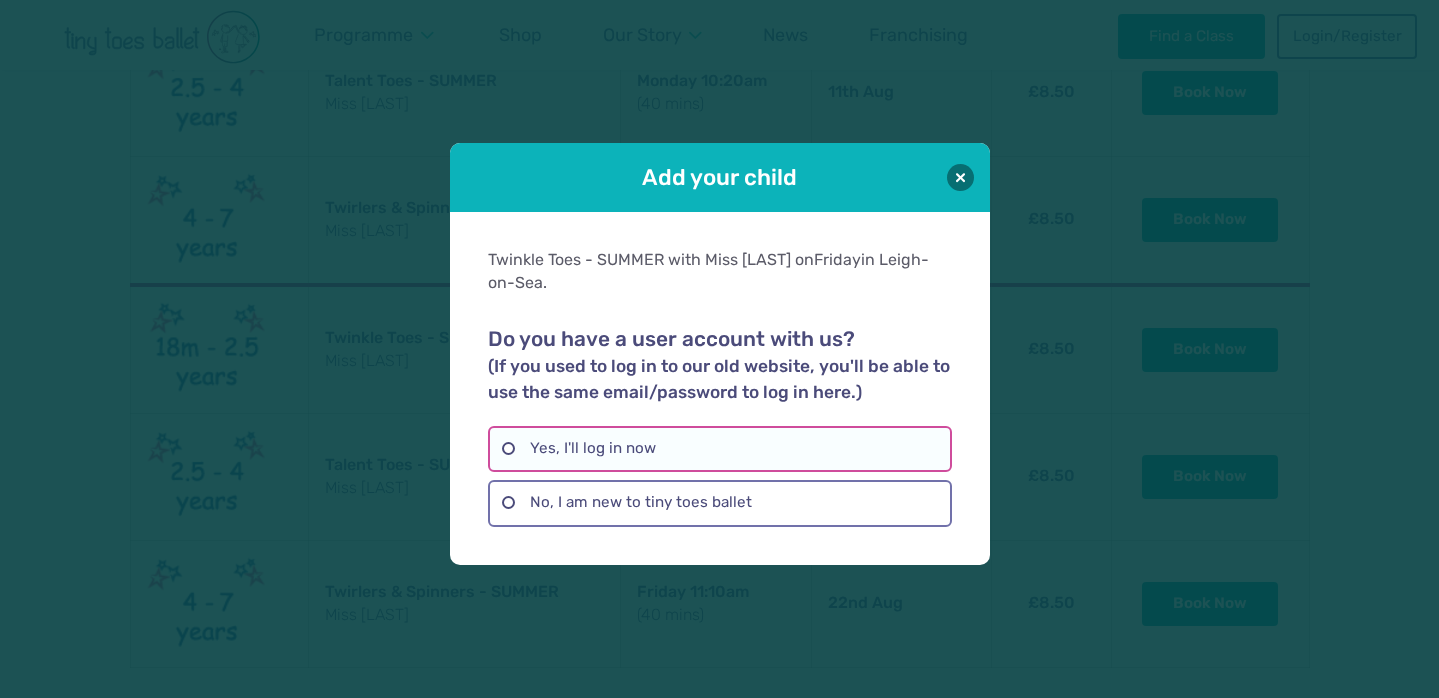 click on "Yes, I'll log in now" at bounding box center [720, 449] 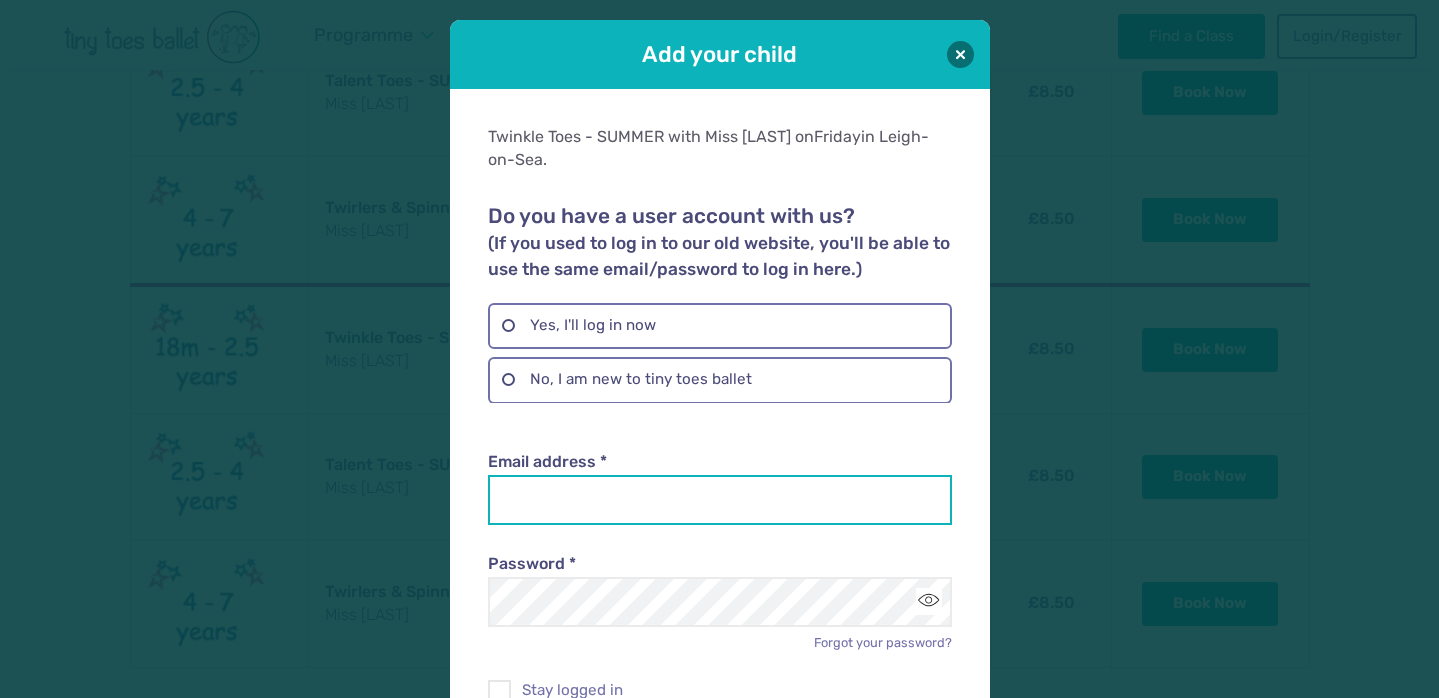 click on "Email address *" at bounding box center (720, 500) 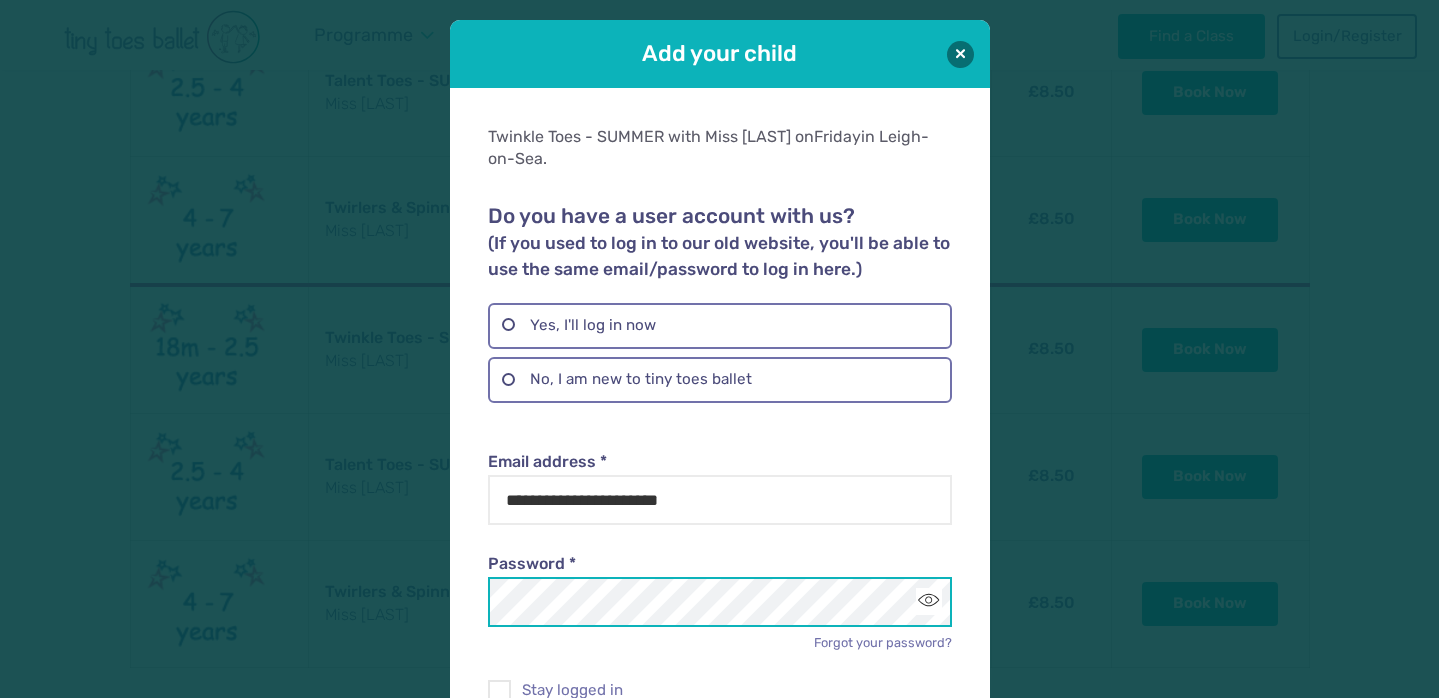 click on "Log in" at bounding box center (720, 758) 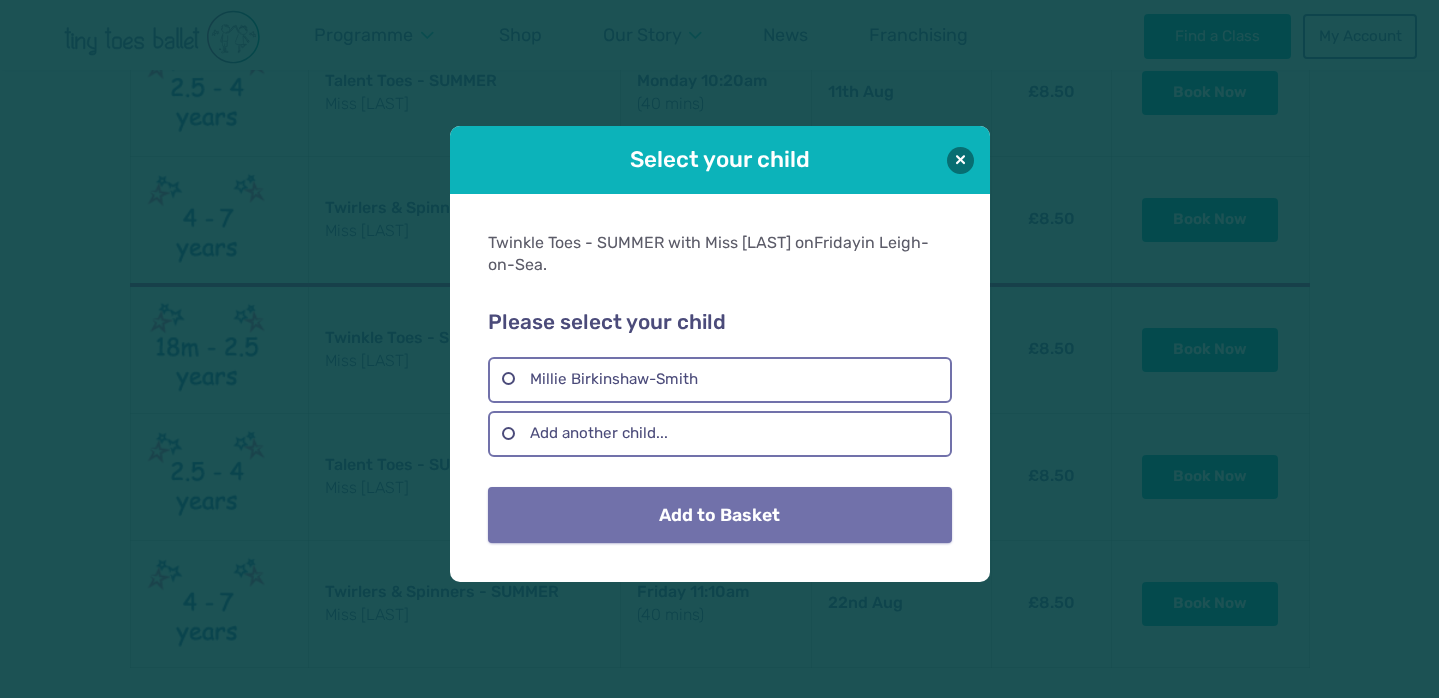 click on "Add to Basket" at bounding box center (720, 515) 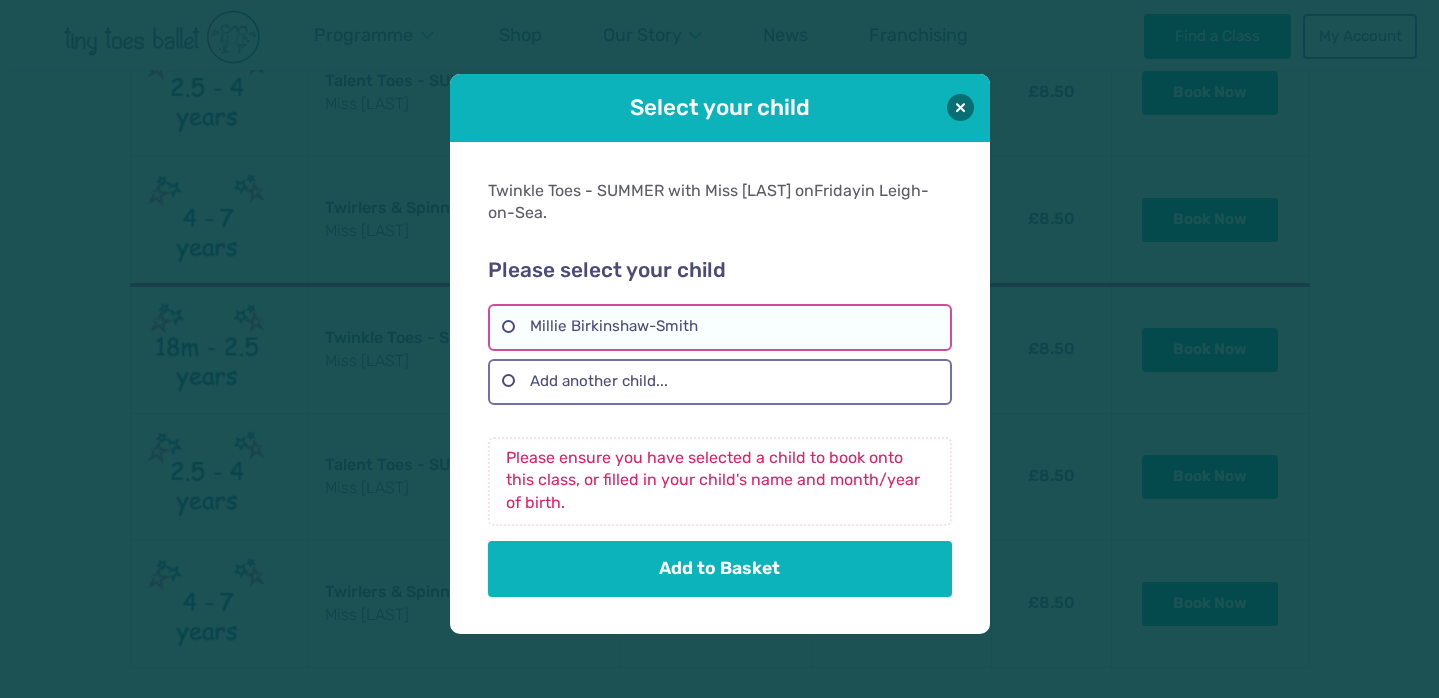 click on "[NAME] [NAME]" at bounding box center (720, 327) 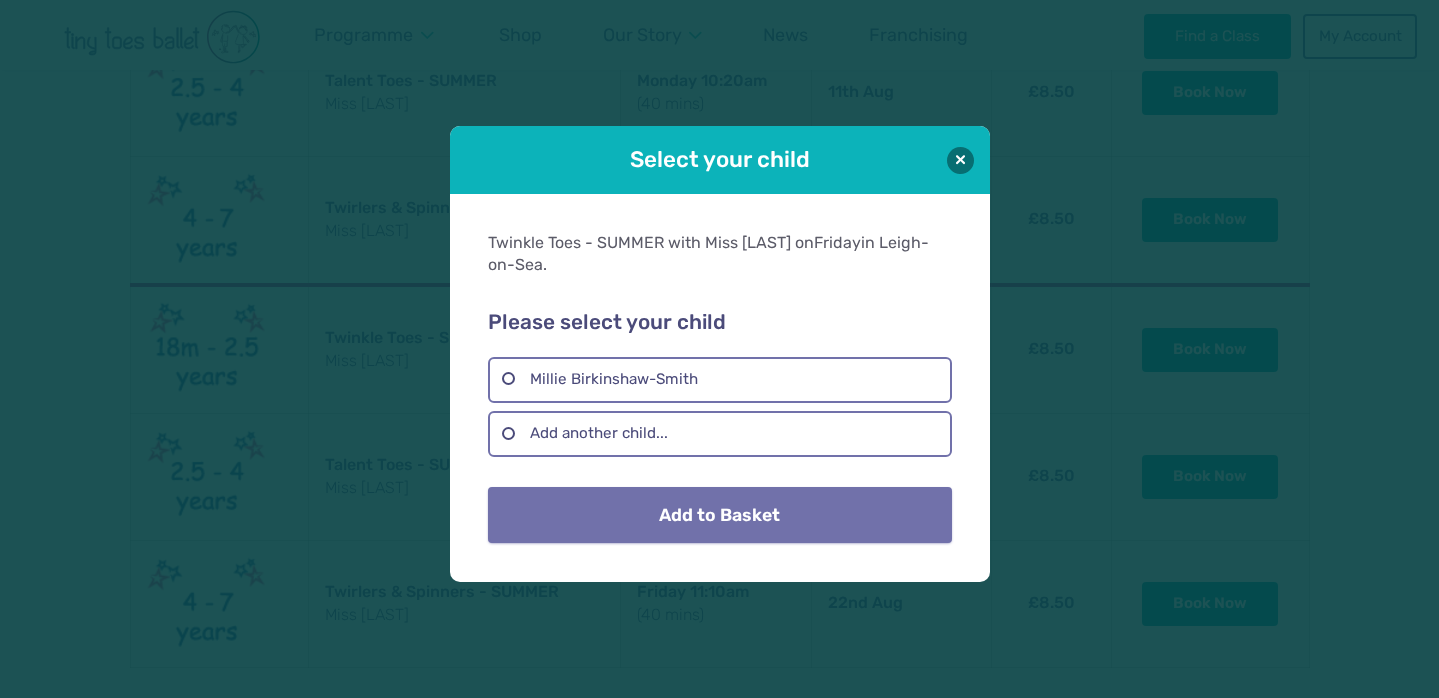 click on "Add to Basket" at bounding box center (720, 515) 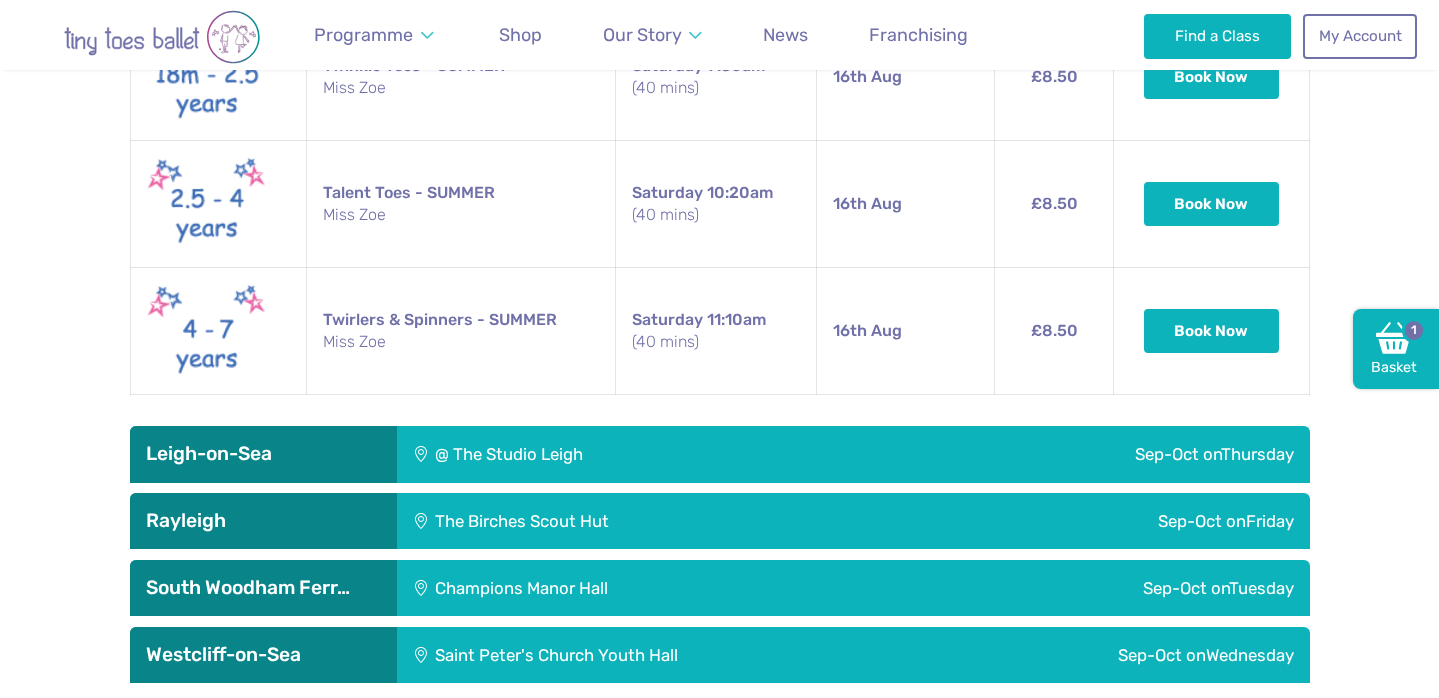 scroll, scrollTop: 5906, scrollLeft: 0, axis: vertical 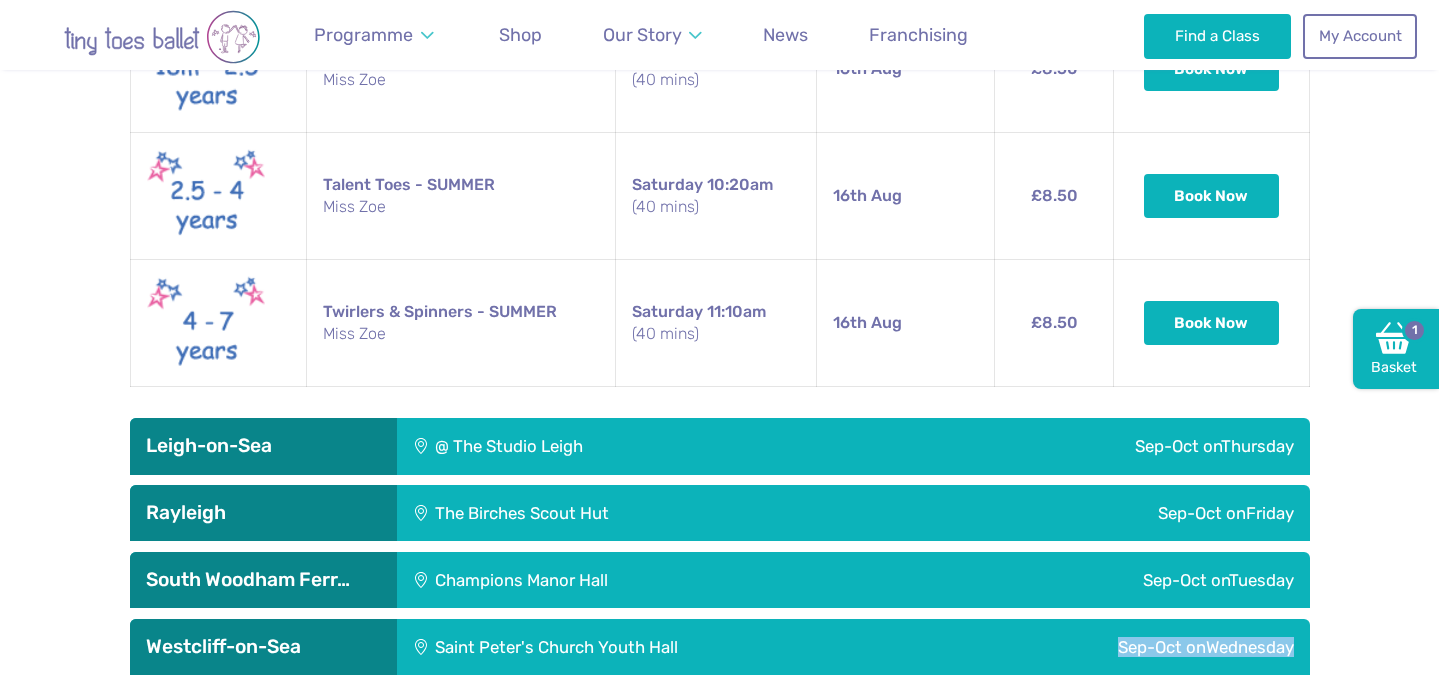 drag, startPoint x: 836, startPoint y: 661, endPoint x: 1294, endPoint y: 661, distance: 458 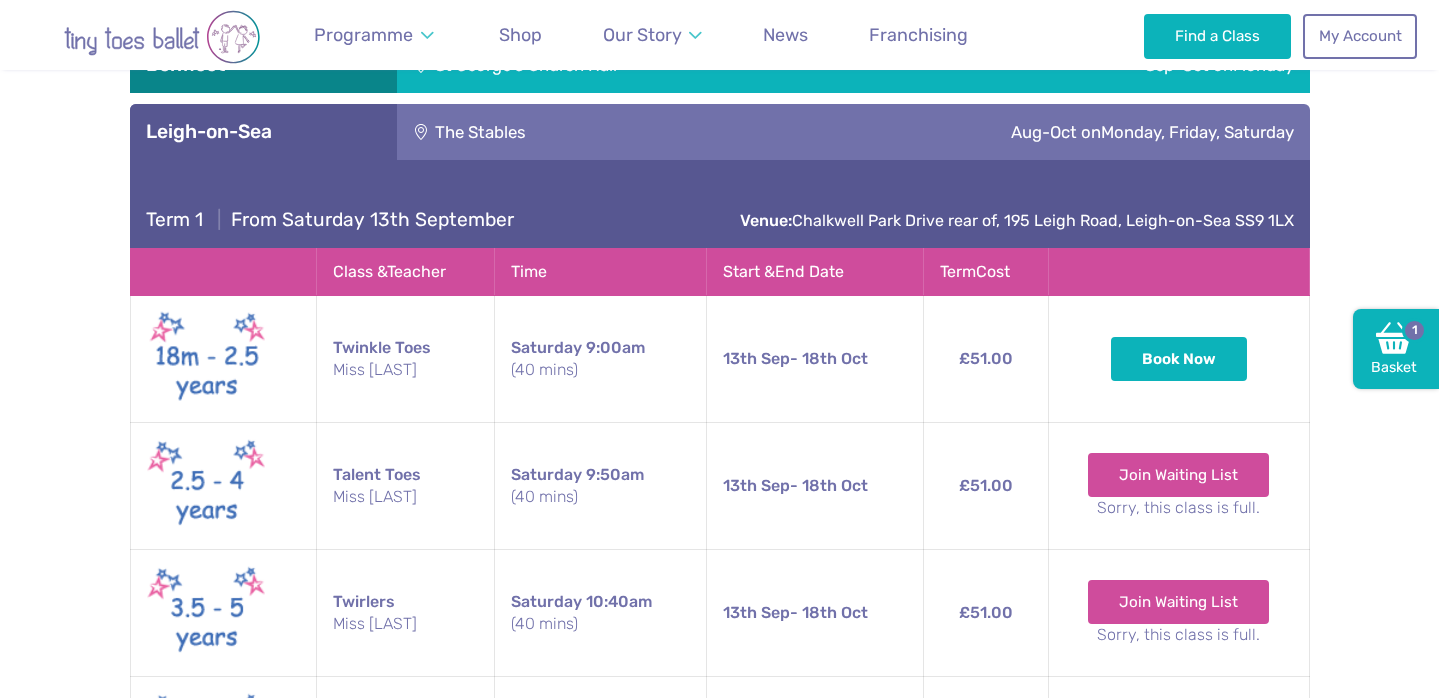 scroll, scrollTop: 3341, scrollLeft: 0, axis: vertical 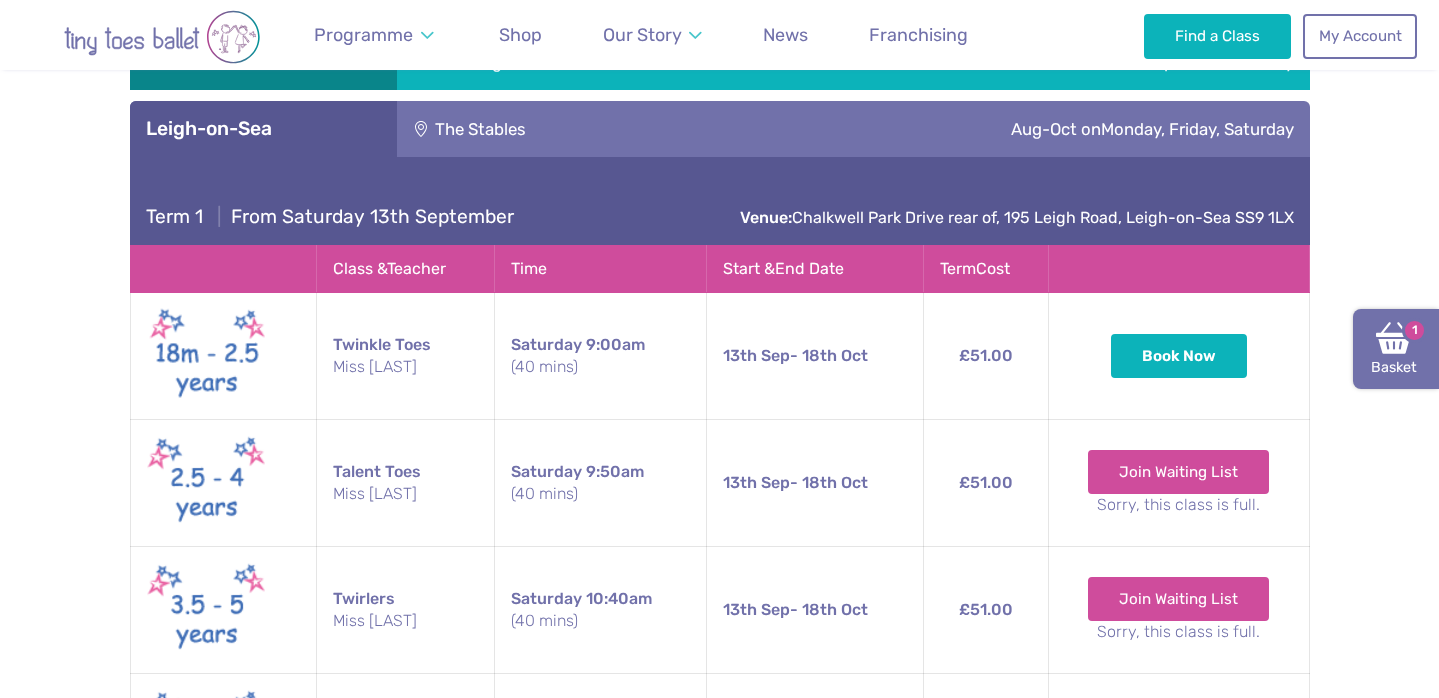 click on "Basket 1" at bounding box center (1396, 349) 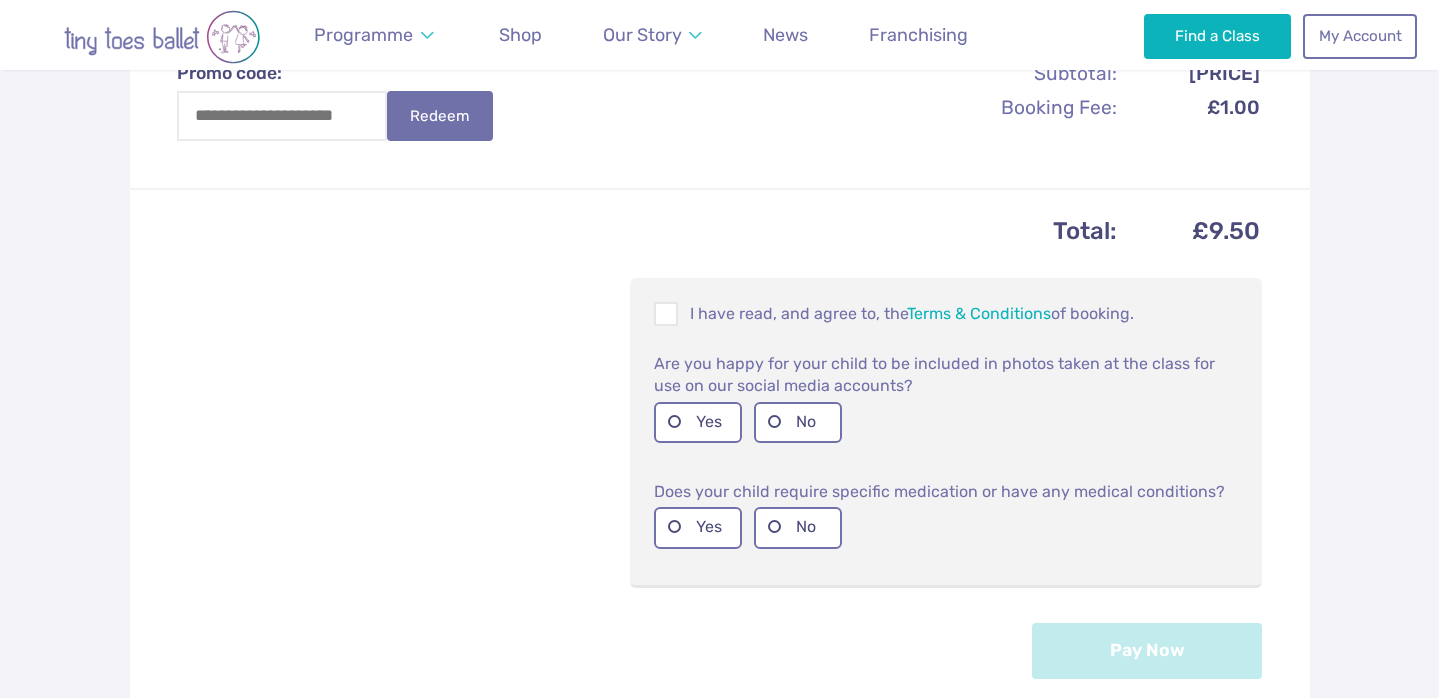 scroll, scrollTop: 685, scrollLeft: 0, axis: vertical 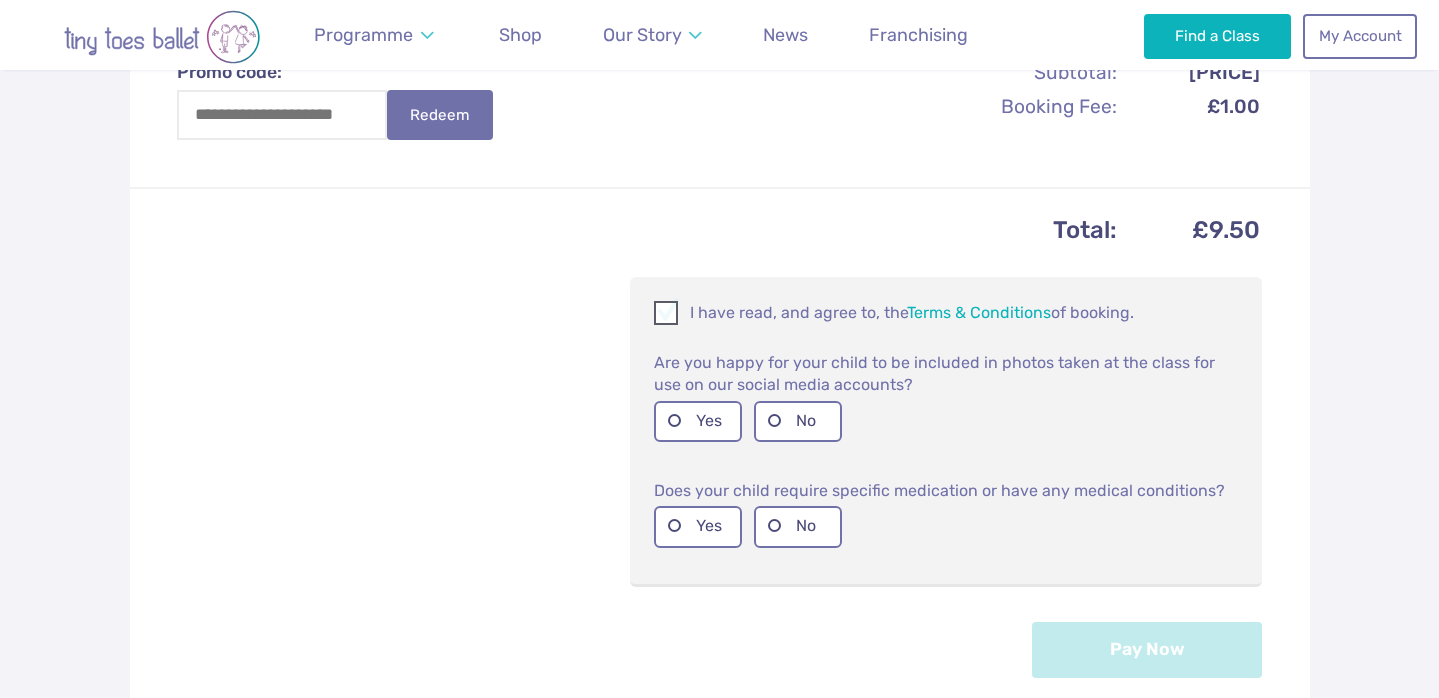 click at bounding box center (667, 316) 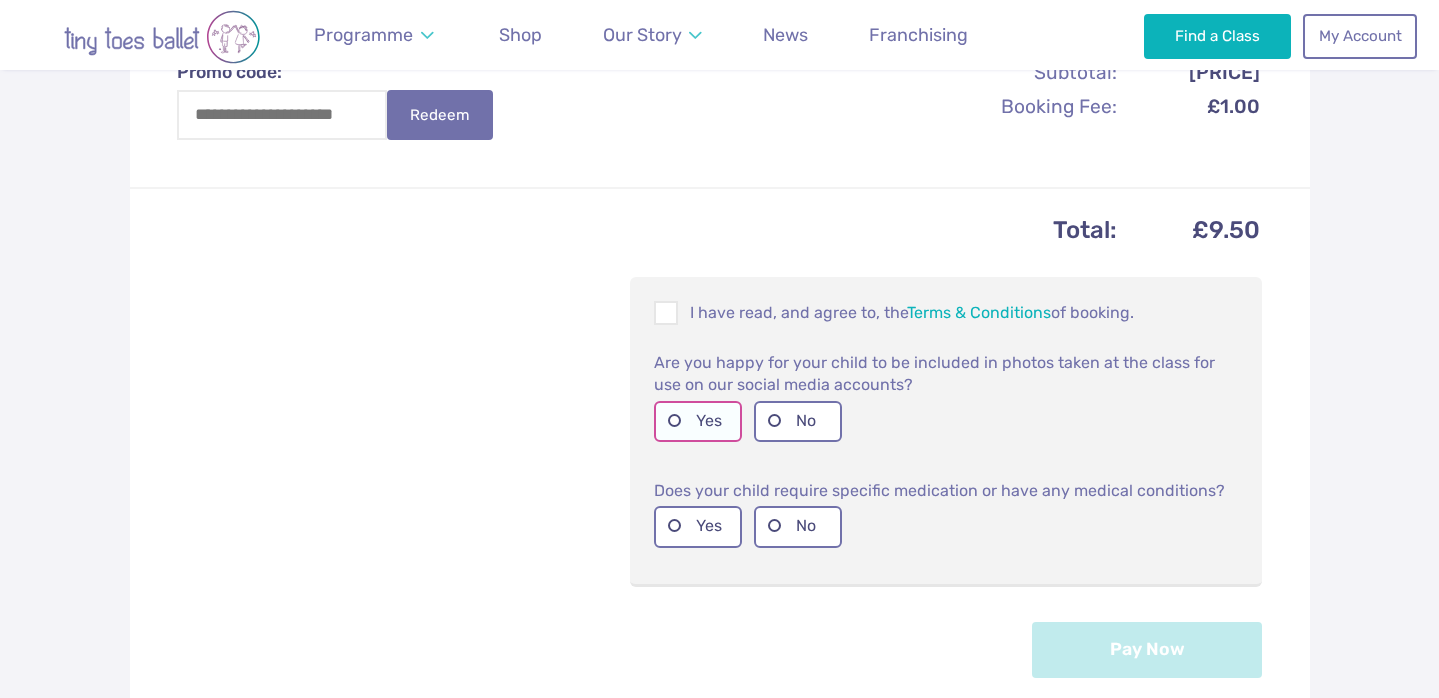 click on "Yes" at bounding box center [698, 421] 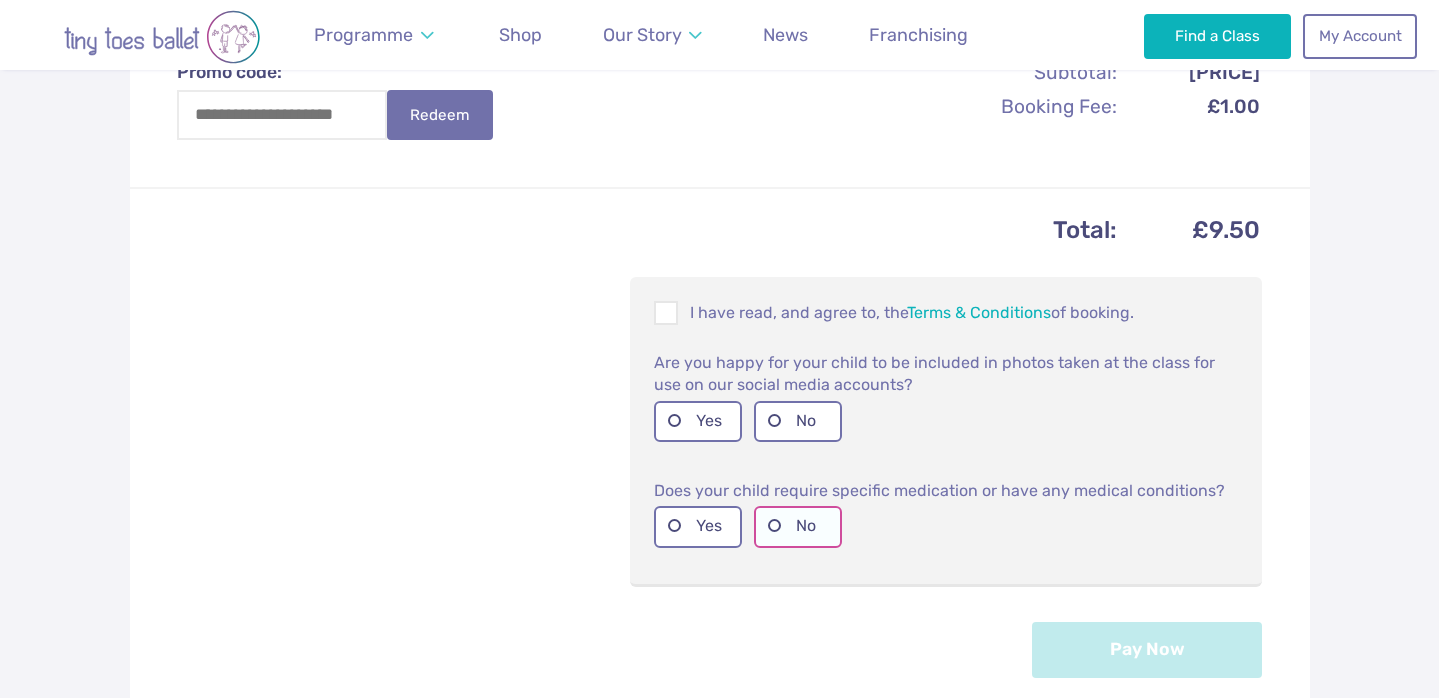 click on "No" at bounding box center [798, 526] 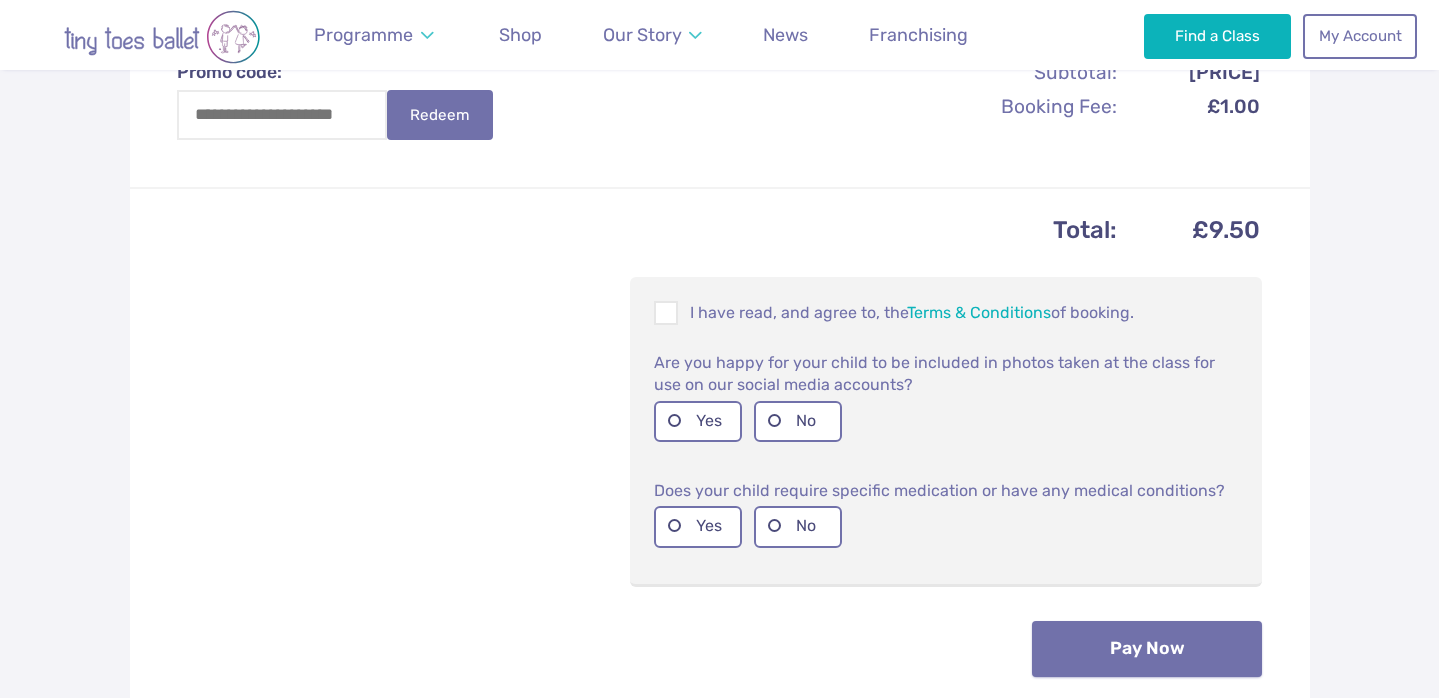 click on "Pay Now" at bounding box center [1147, 649] 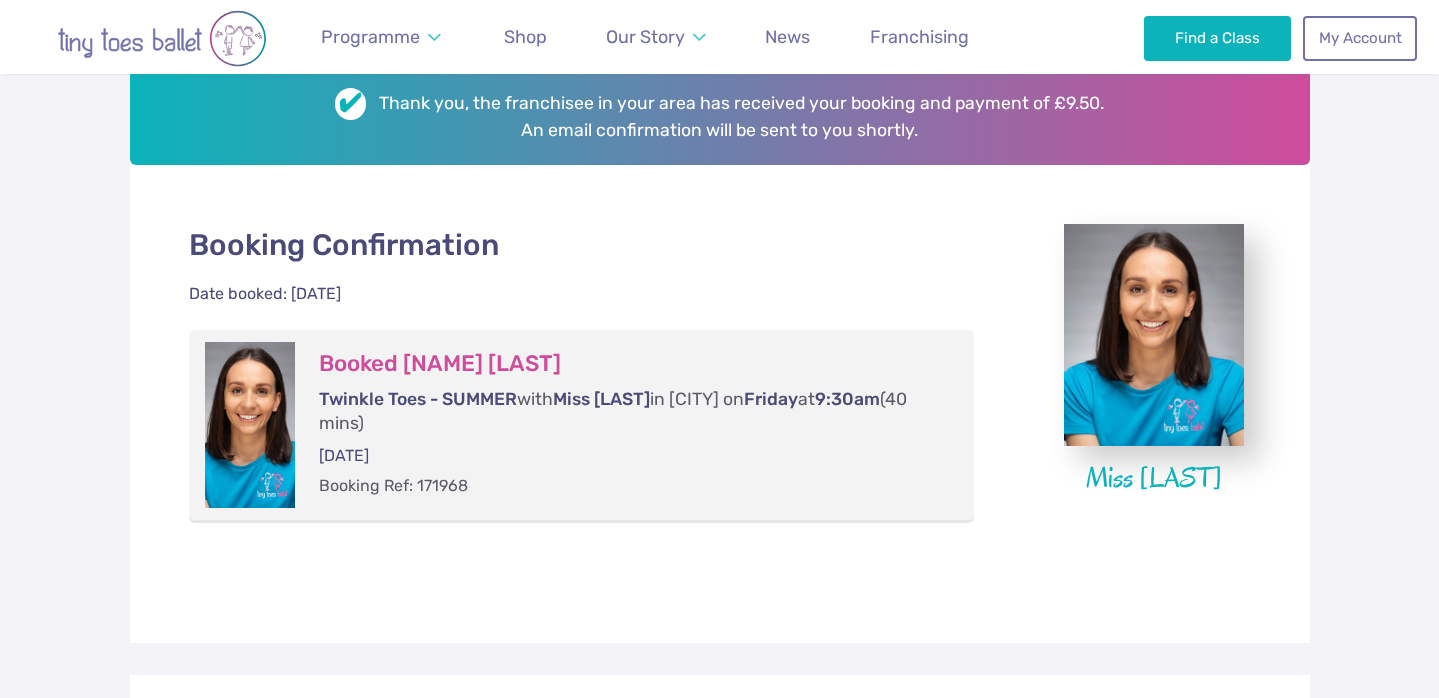scroll, scrollTop: 0, scrollLeft: 0, axis: both 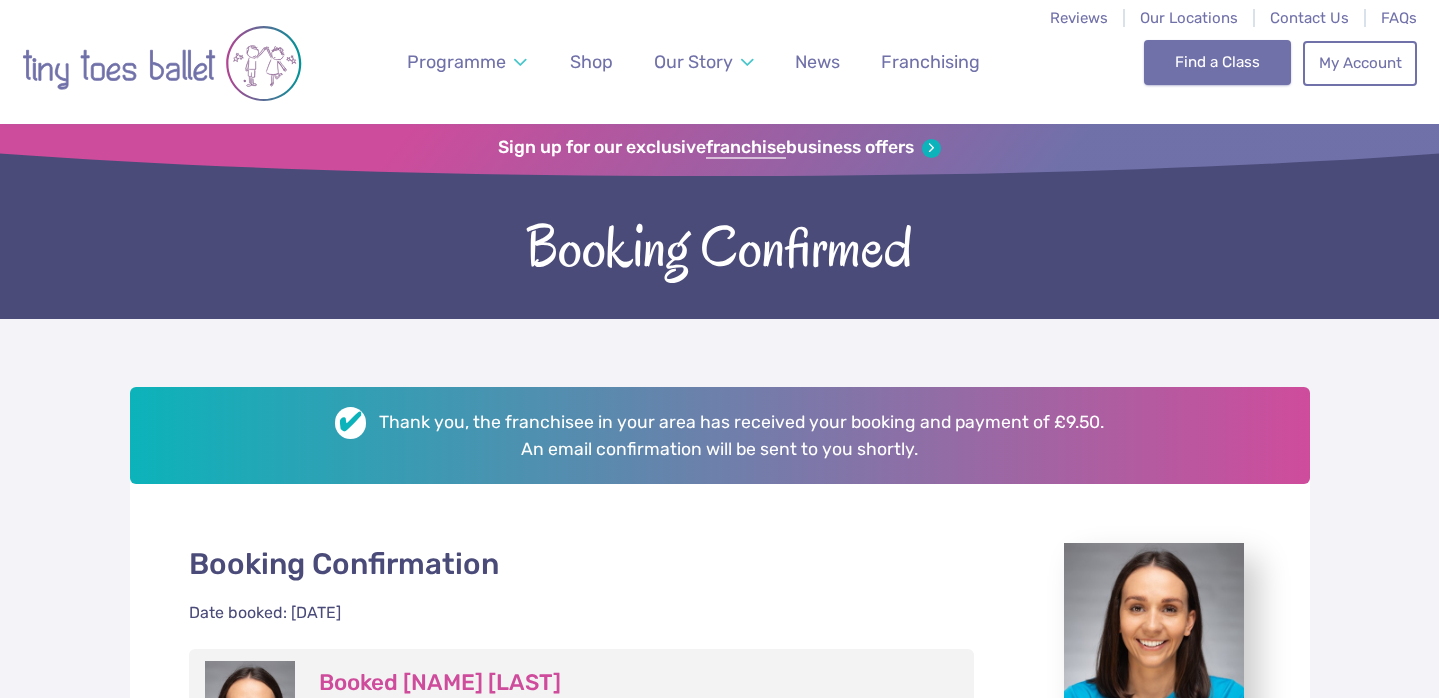 click on "Find a Class" at bounding box center [1217, 62] 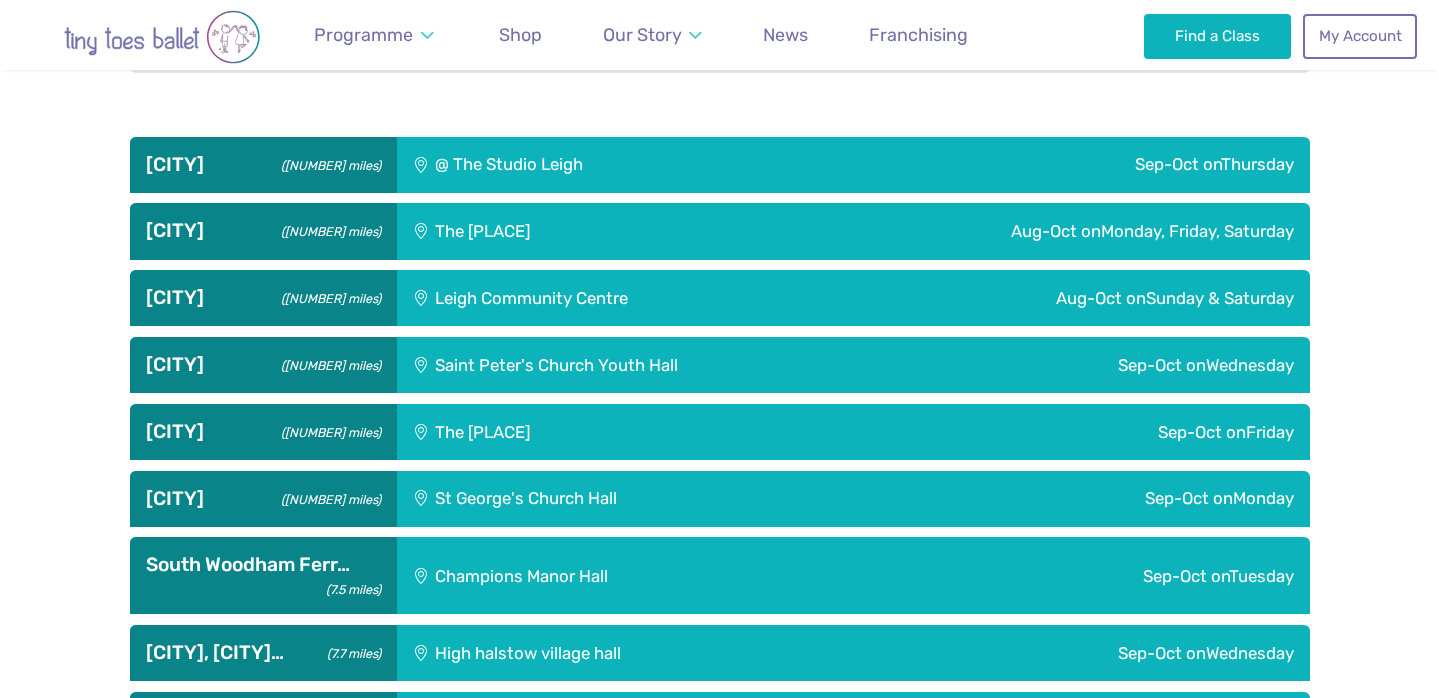 scroll, scrollTop: 1027, scrollLeft: 0, axis: vertical 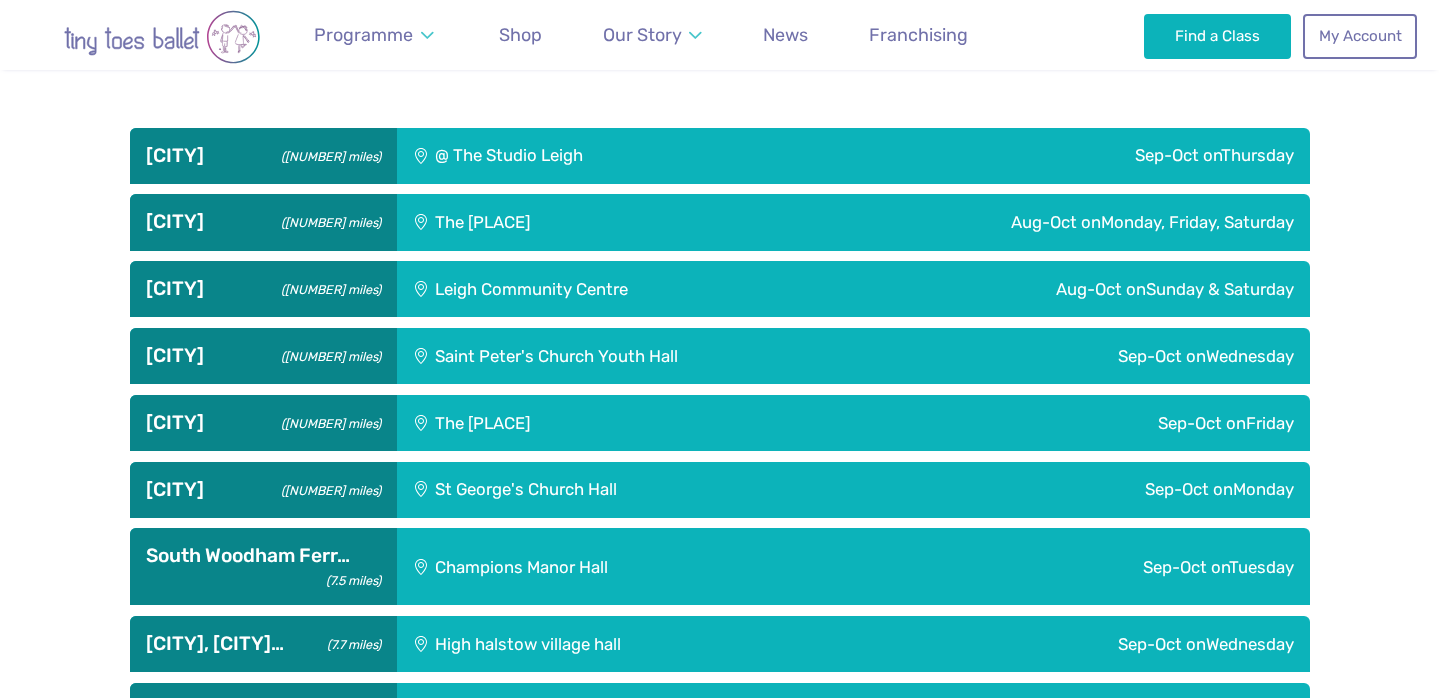 click on "The [PLACE]" at bounding box center [544, 222] 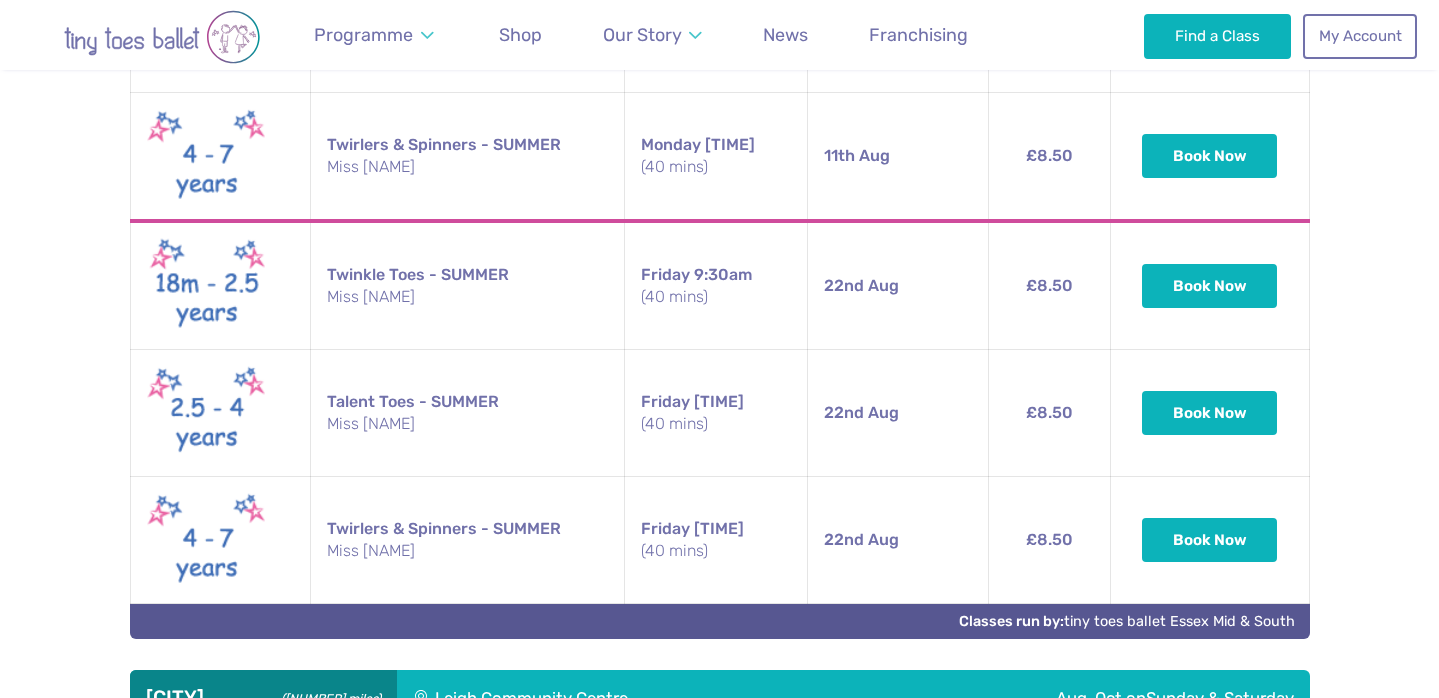 scroll, scrollTop: 2225, scrollLeft: 0, axis: vertical 